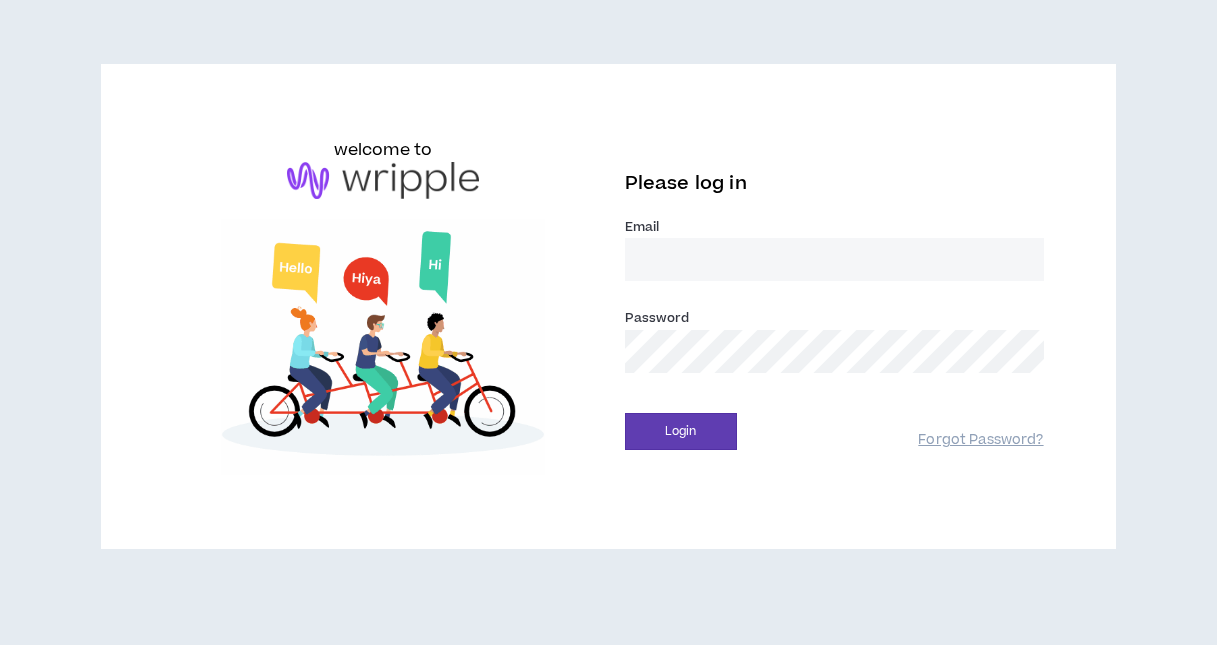 scroll, scrollTop: 0, scrollLeft: 0, axis: both 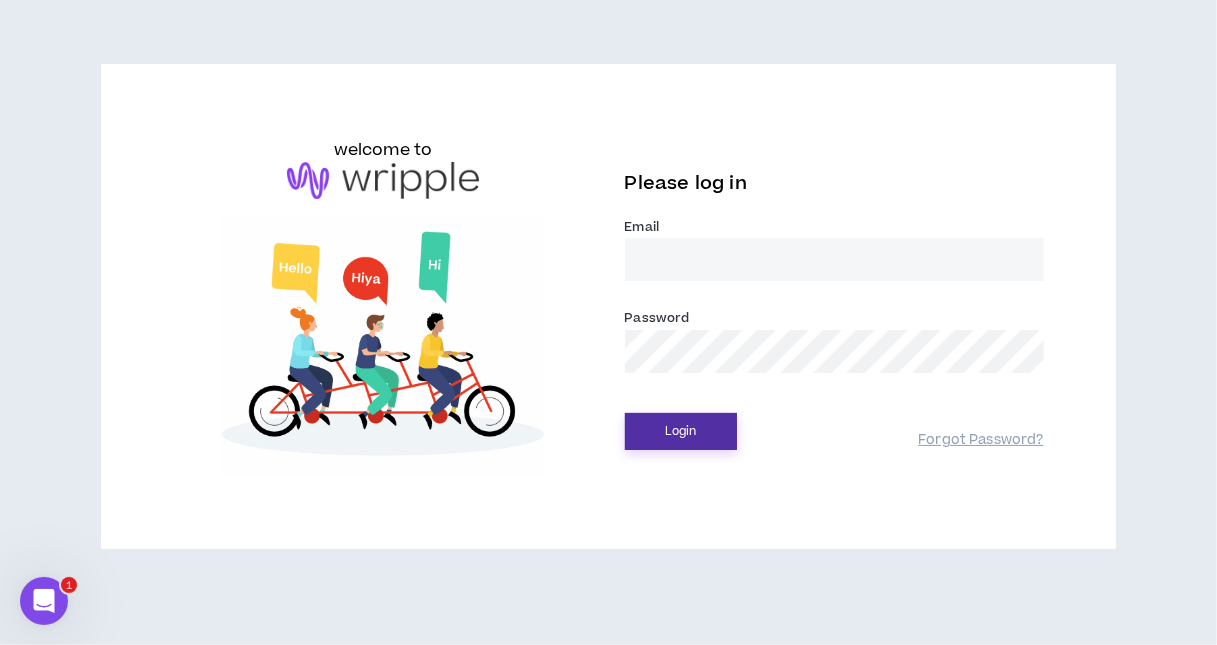 type on "[EMAIL_ADDRESS][DOMAIN_NAME]" 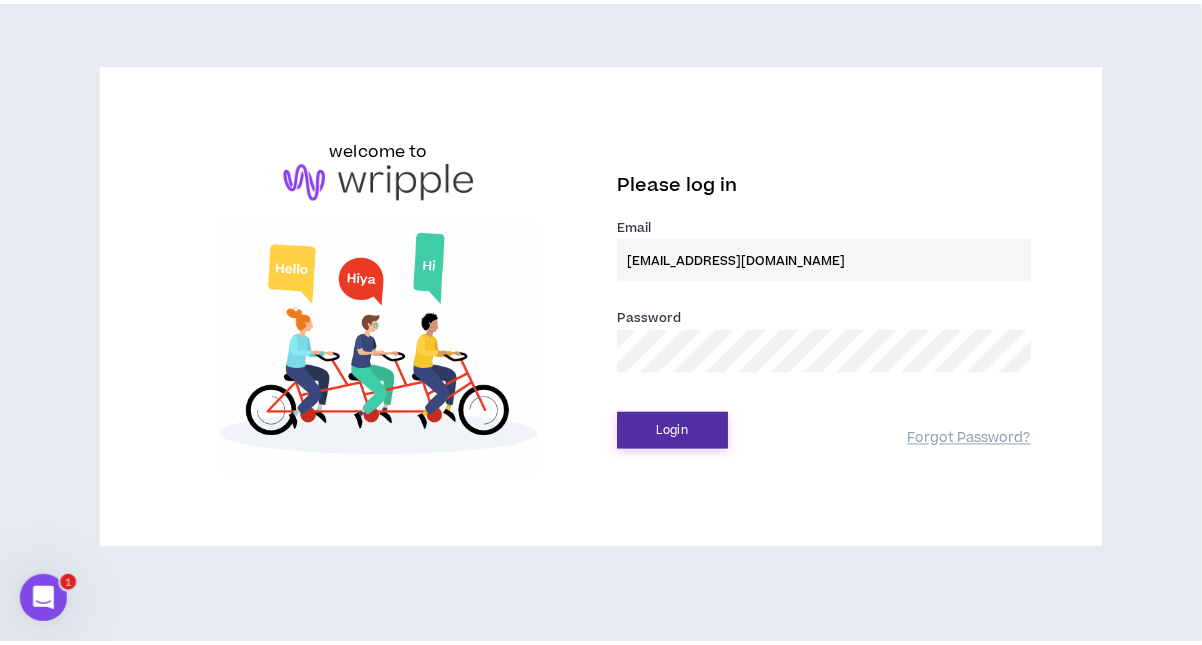 scroll, scrollTop: 0, scrollLeft: 0, axis: both 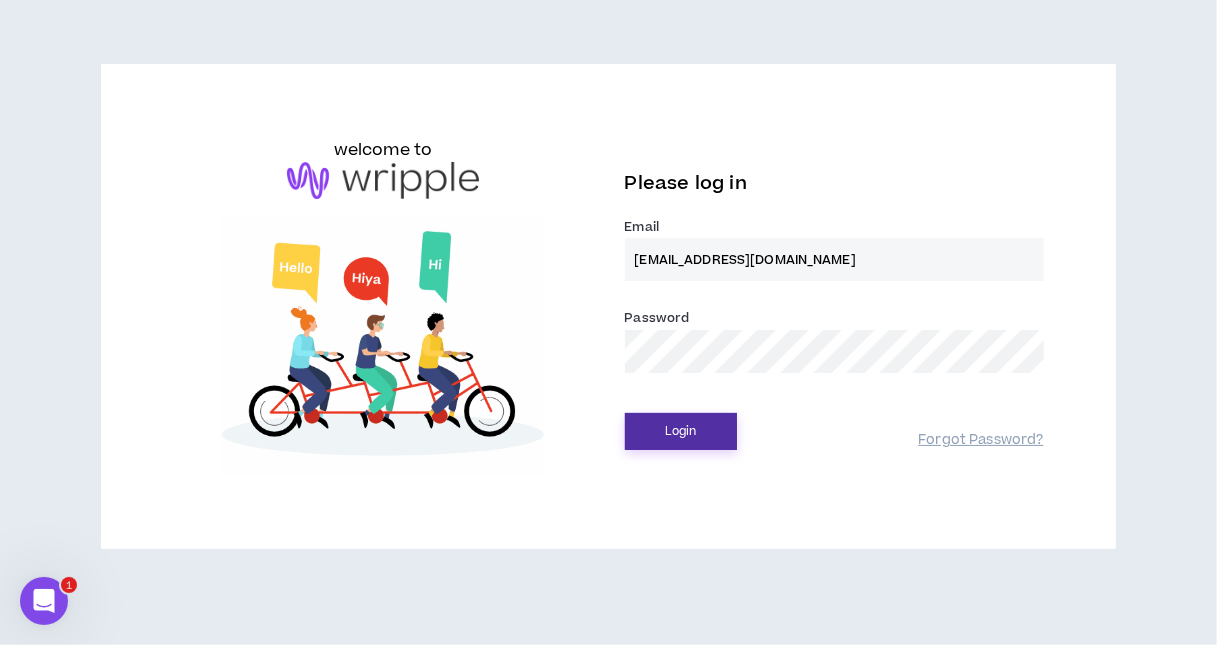 click on "Login" at bounding box center (681, 431) 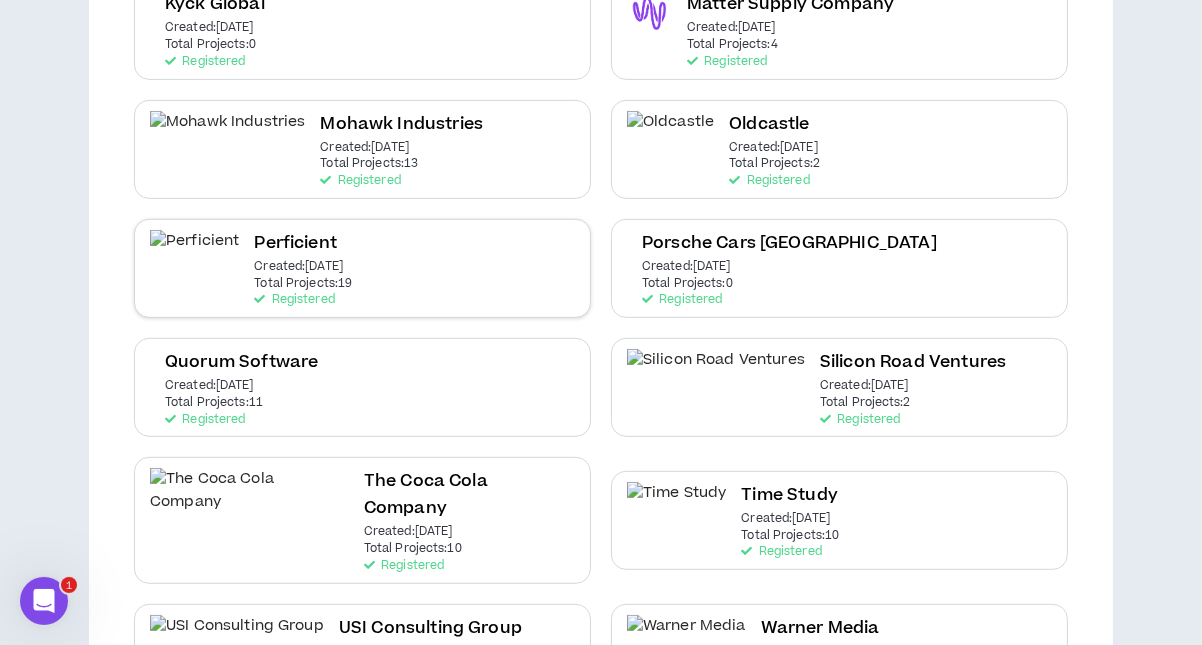 scroll, scrollTop: 899, scrollLeft: 0, axis: vertical 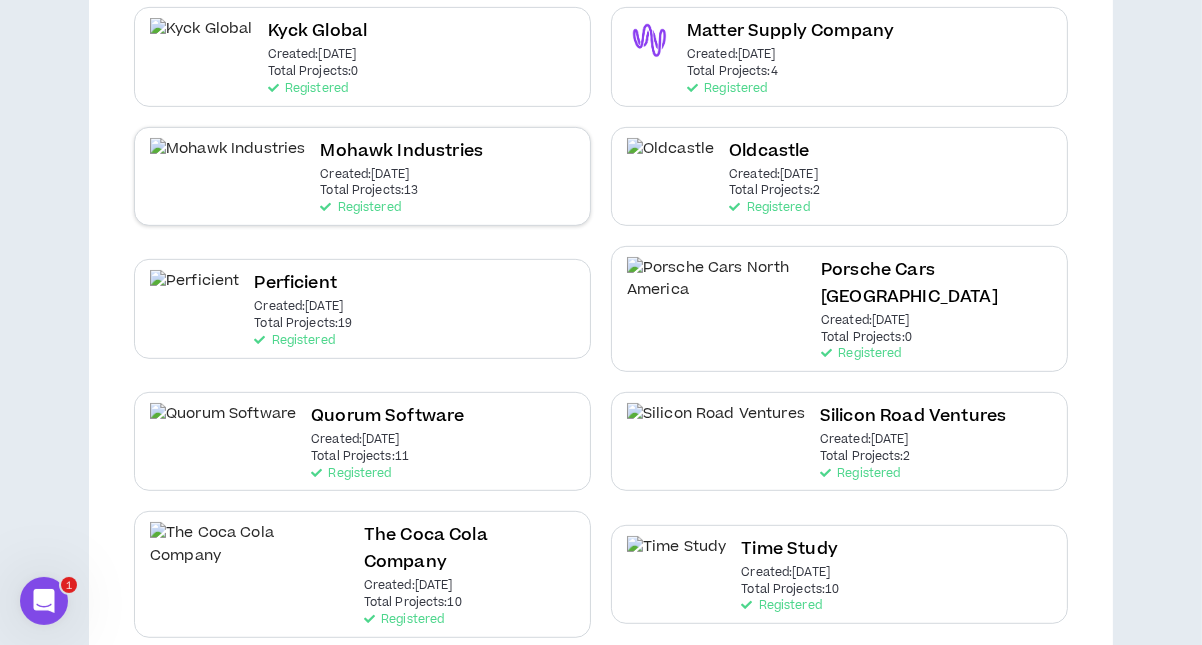 click on "Mohawk Industries Created:  [DATE] Total Projects:  13    Registered" at bounding box center (362, 176) 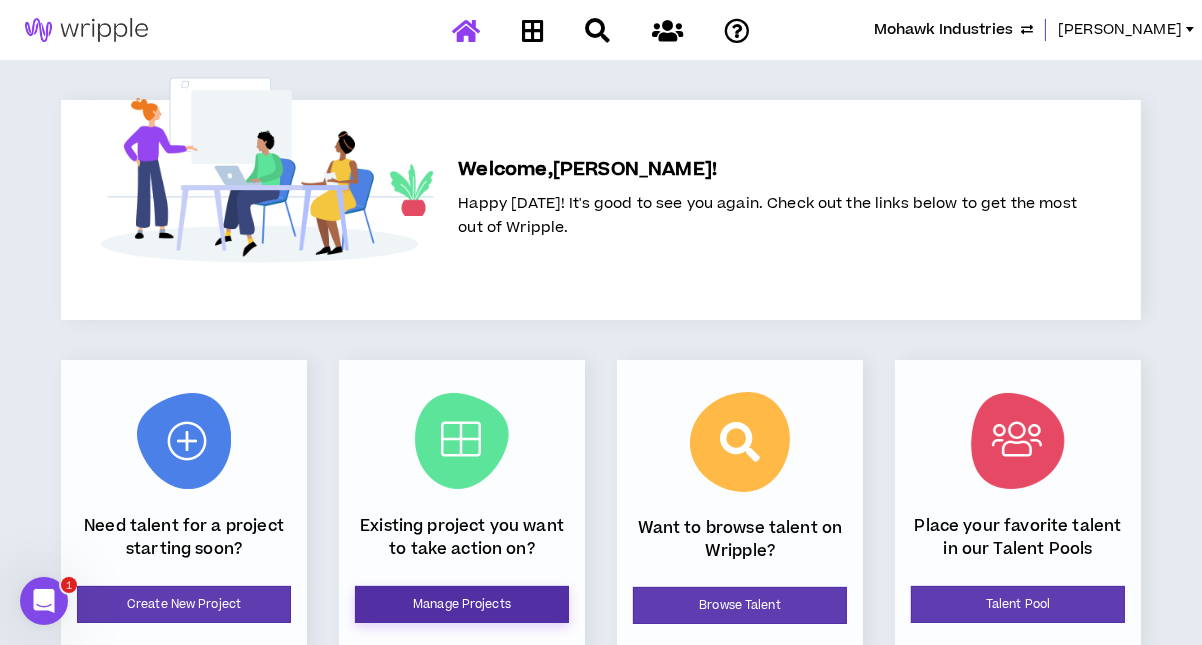 click on "Manage Projects" at bounding box center [462, 604] 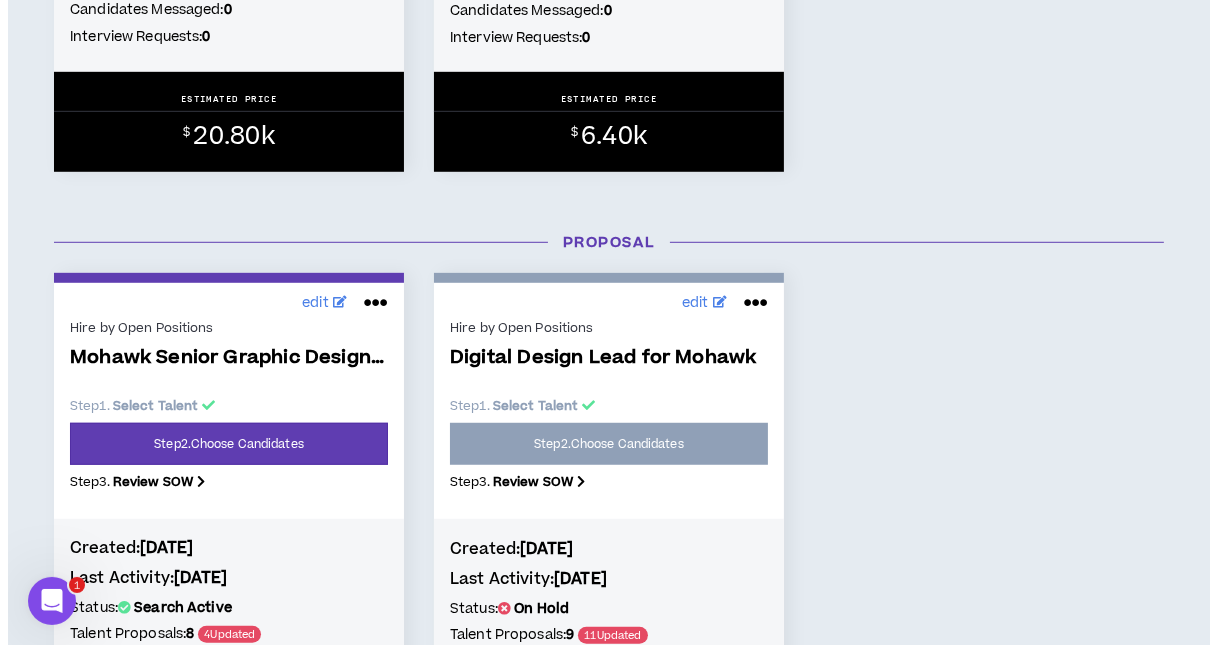 scroll, scrollTop: 1499, scrollLeft: 0, axis: vertical 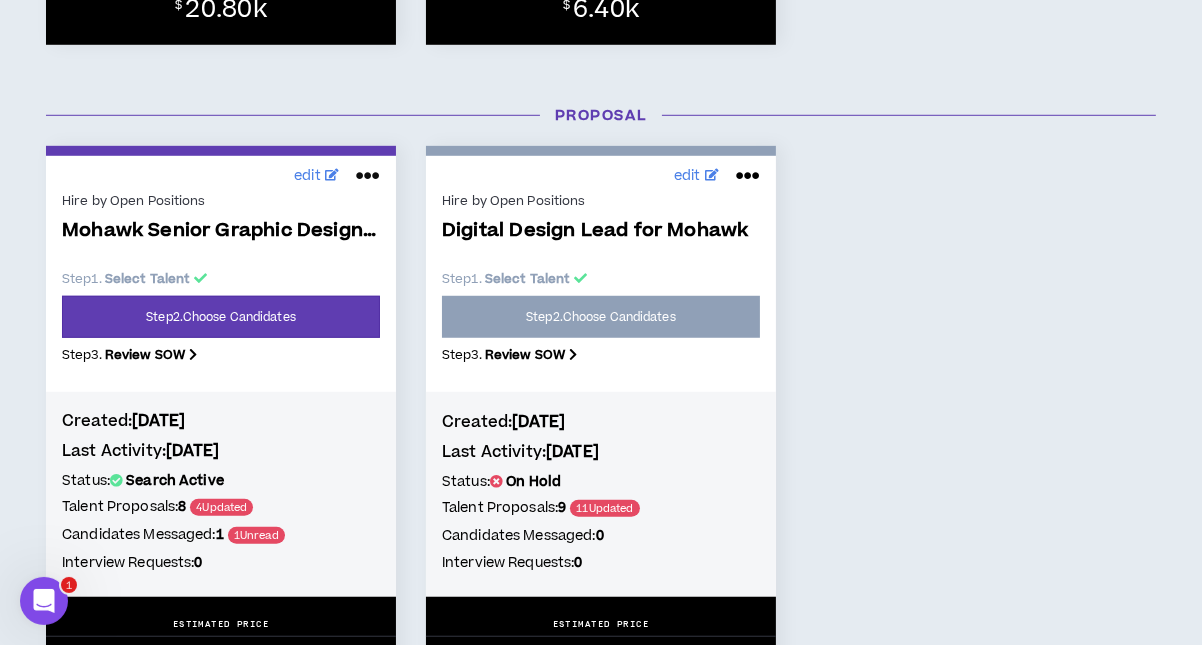click at bounding box center [368, 176] 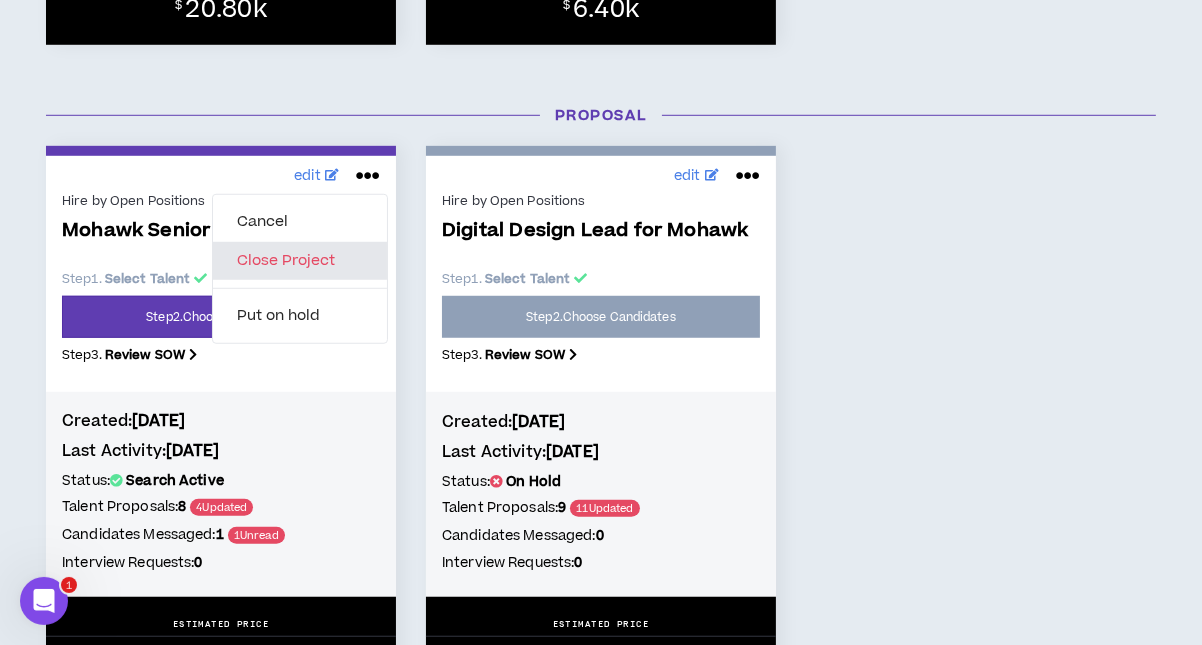 click on "Close Project" at bounding box center (300, 261) 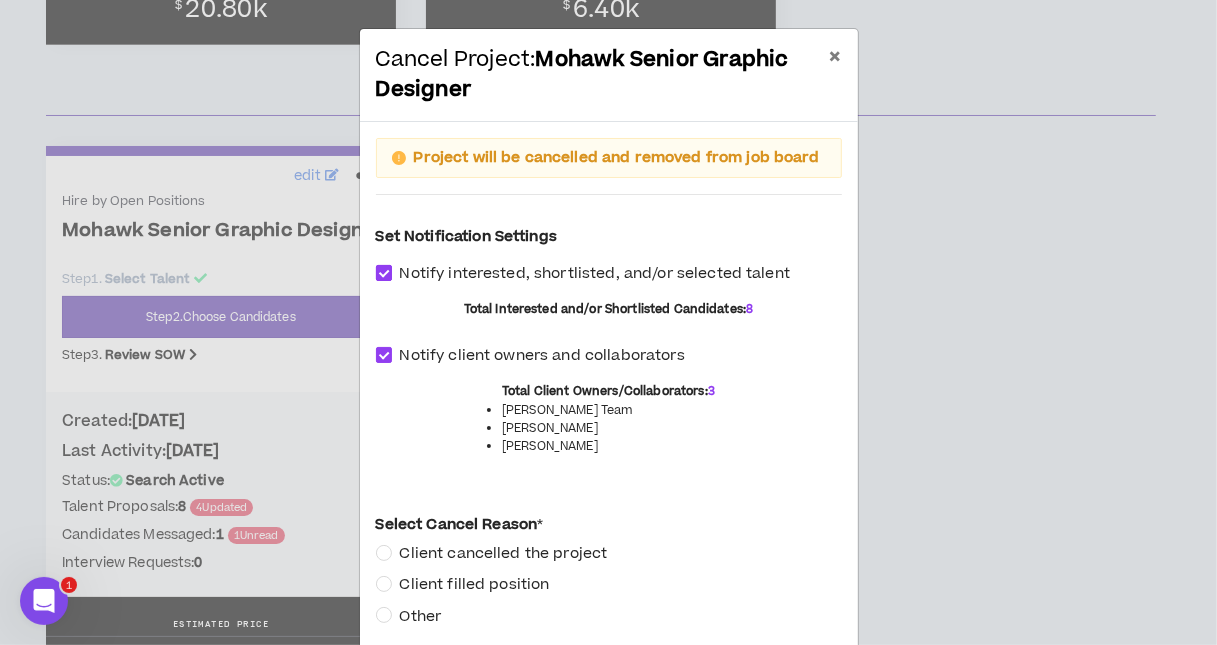 click at bounding box center (384, 273) 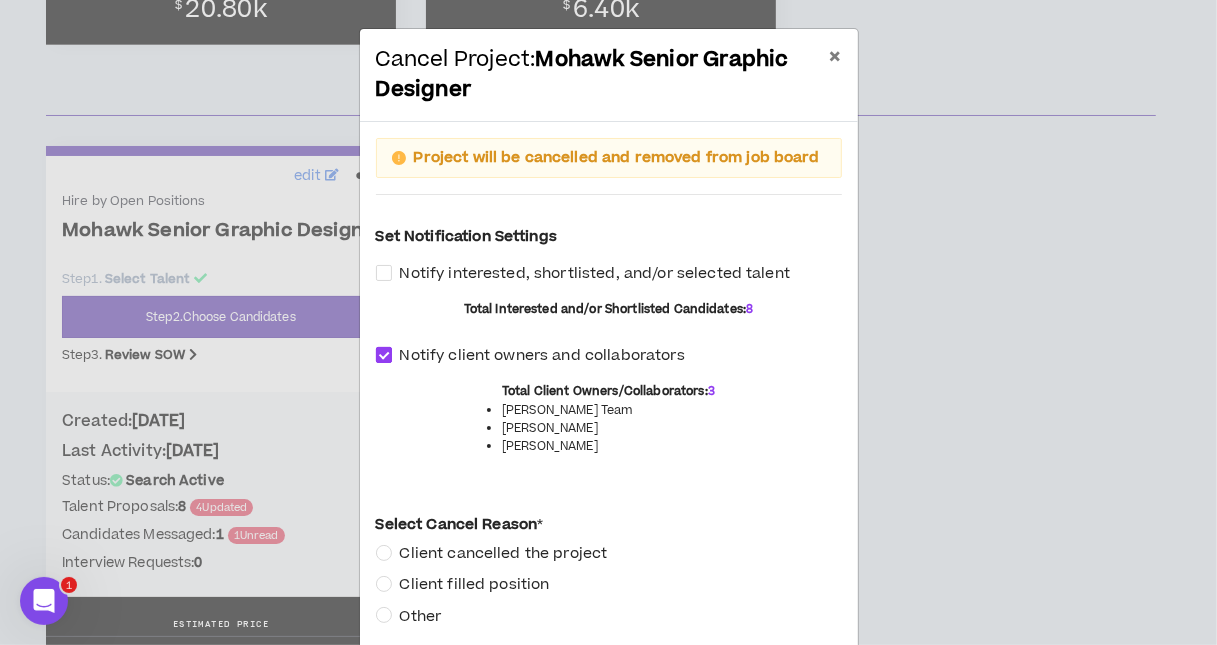 click at bounding box center [384, 355] 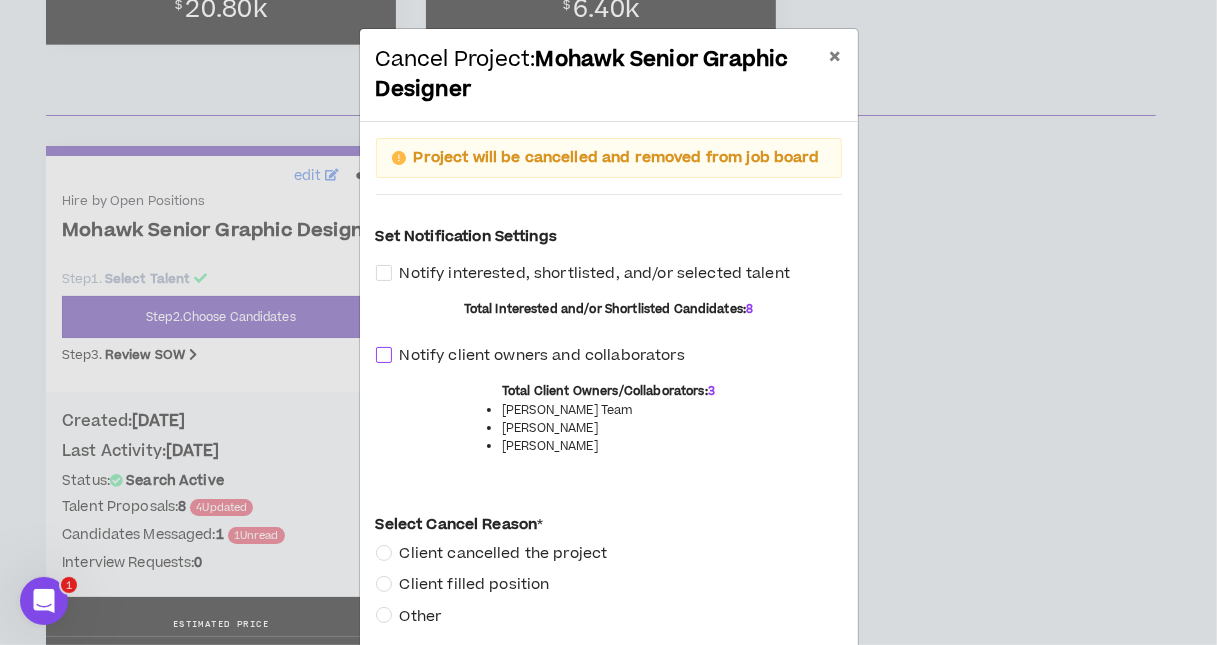 scroll, scrollTop: 94, scrollLeft: 0, axis: vertical 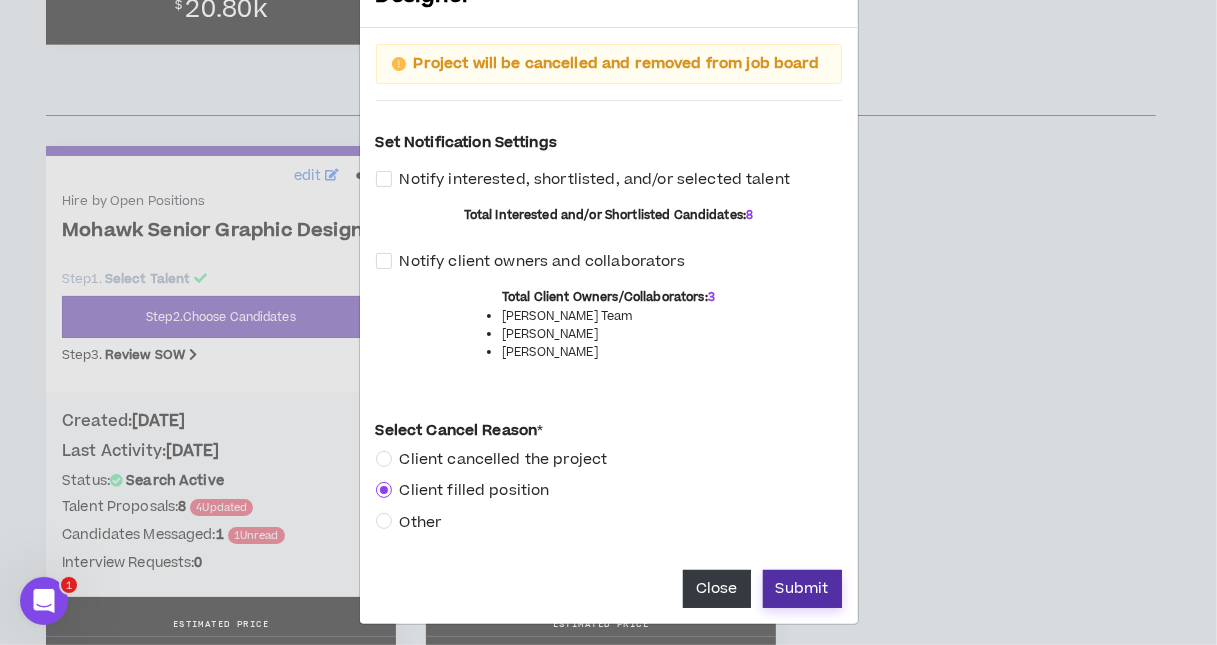 click on "Submit" at bounding box center (802, 589) 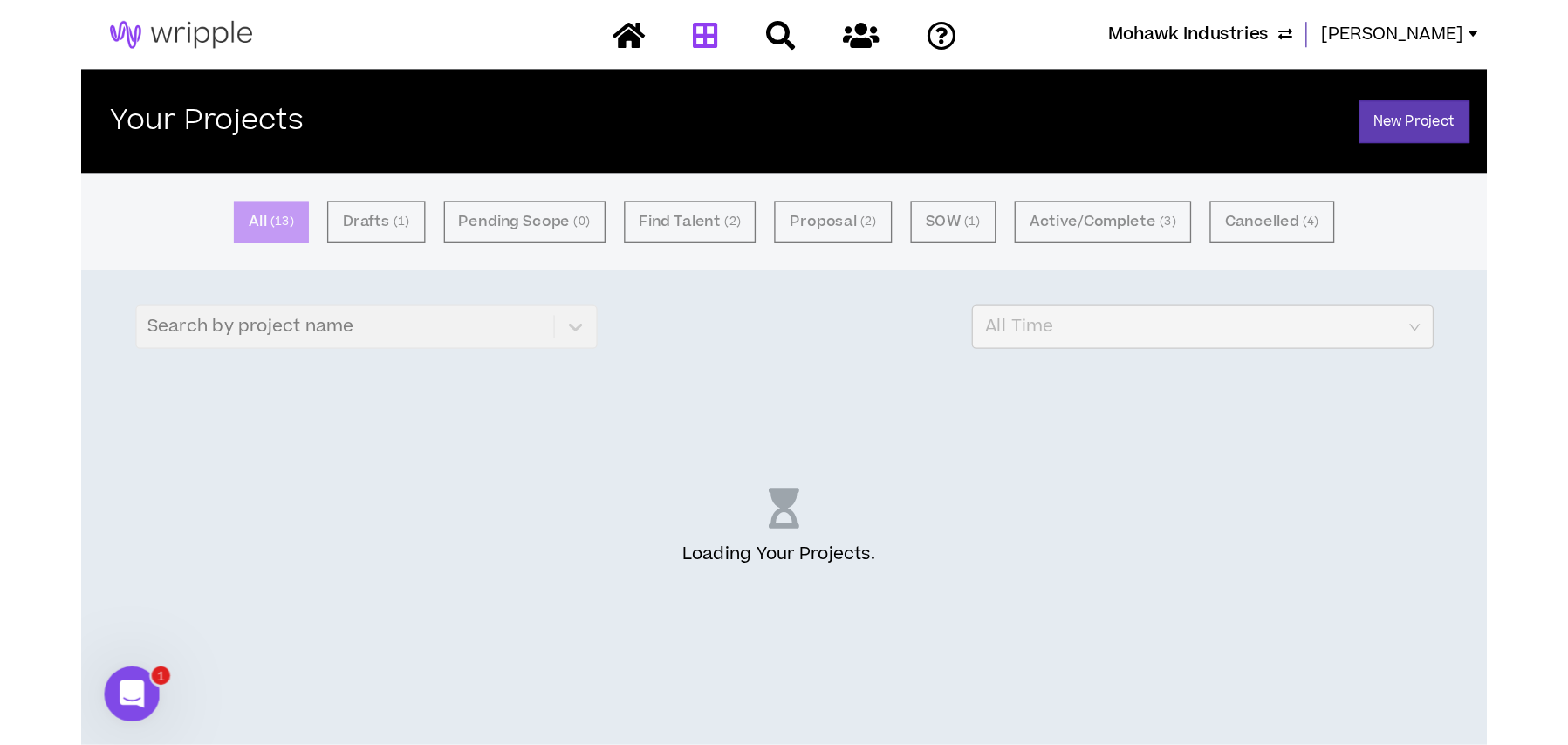 scroll, scrollTop: 0, scrollLeft: 0, axis: both 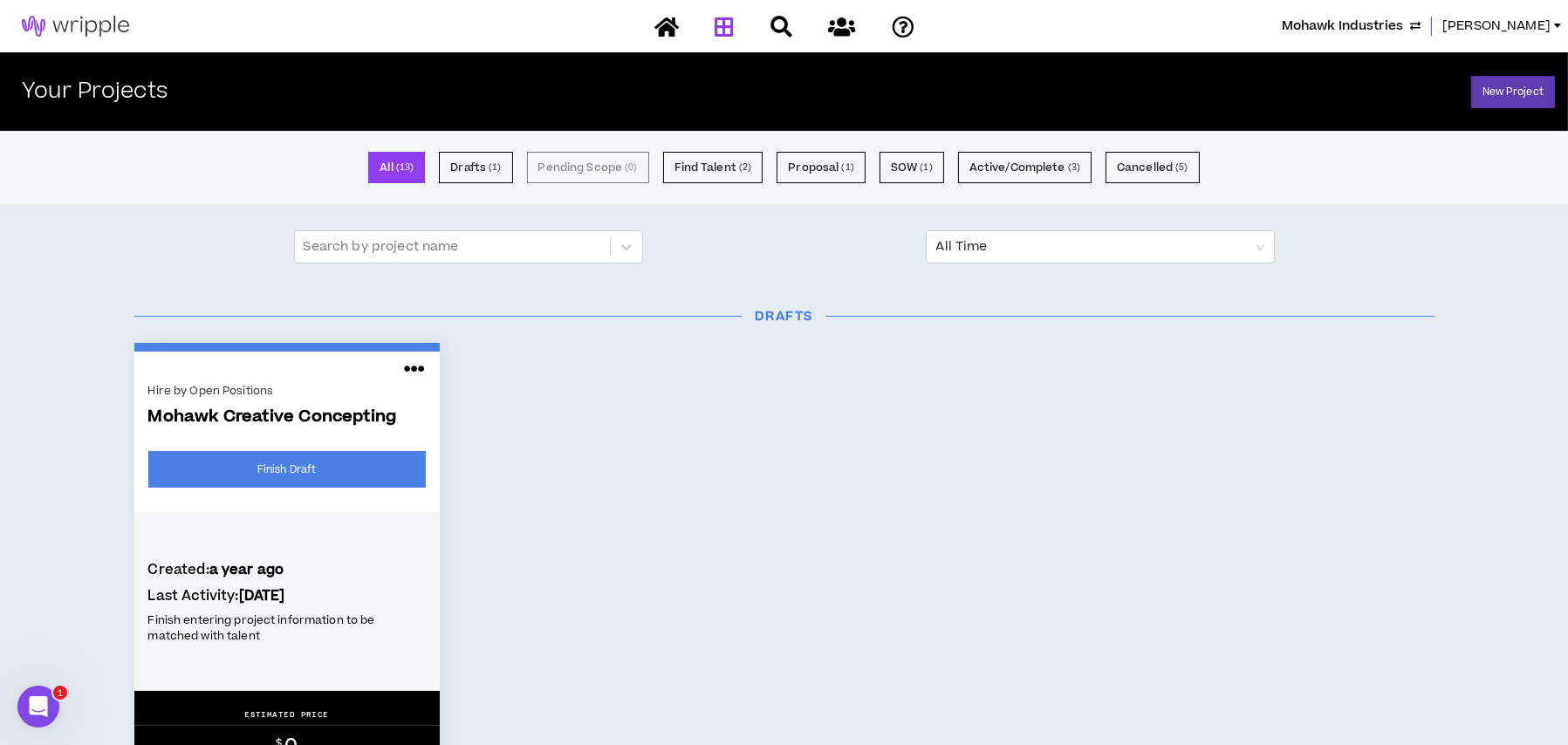click on "Mohawk Industries" at bounding box center (1342, 26) 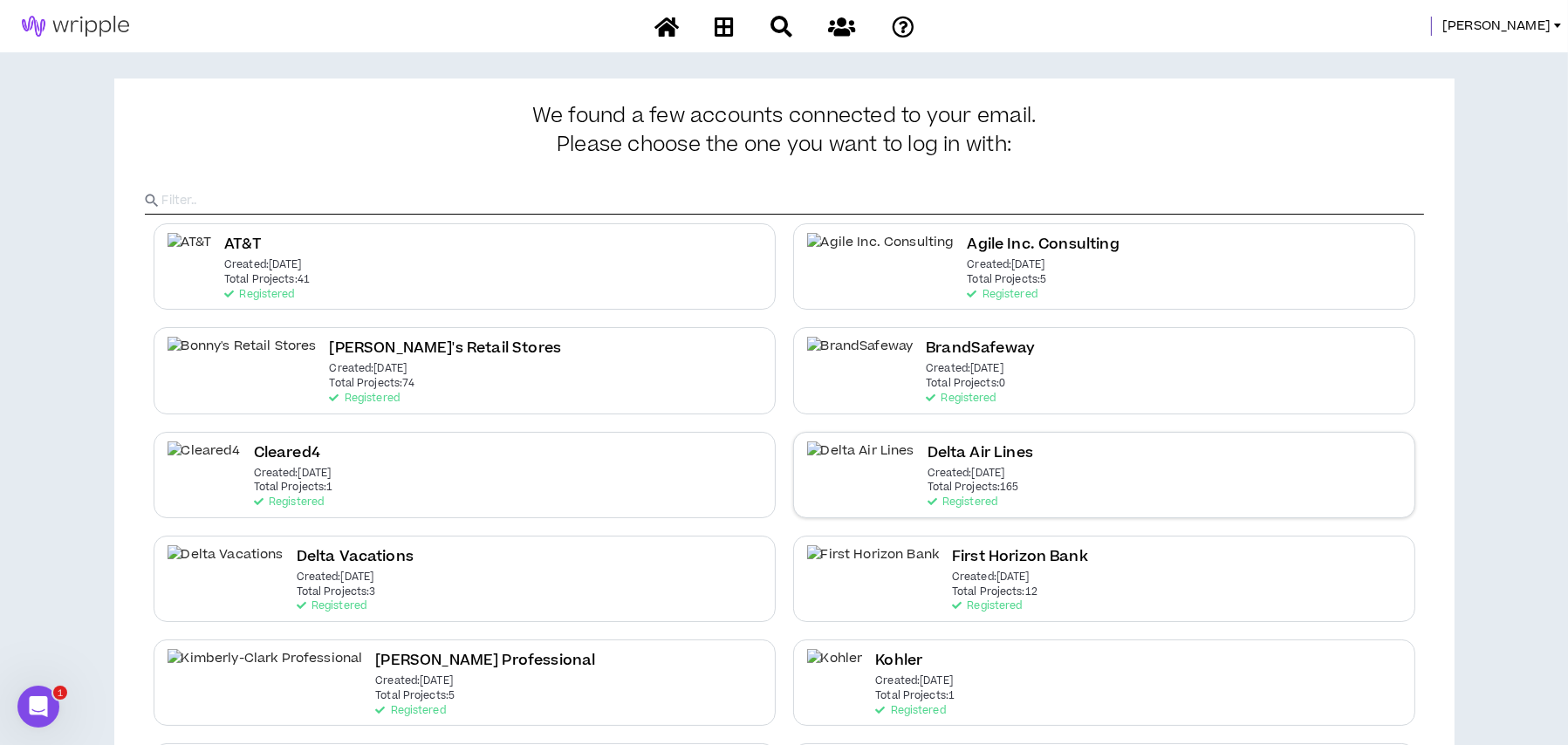 click on "Delta Air Lines Created:  [DATE] Total Projects:  165    Registered" at bounding box center [1104, 475] 